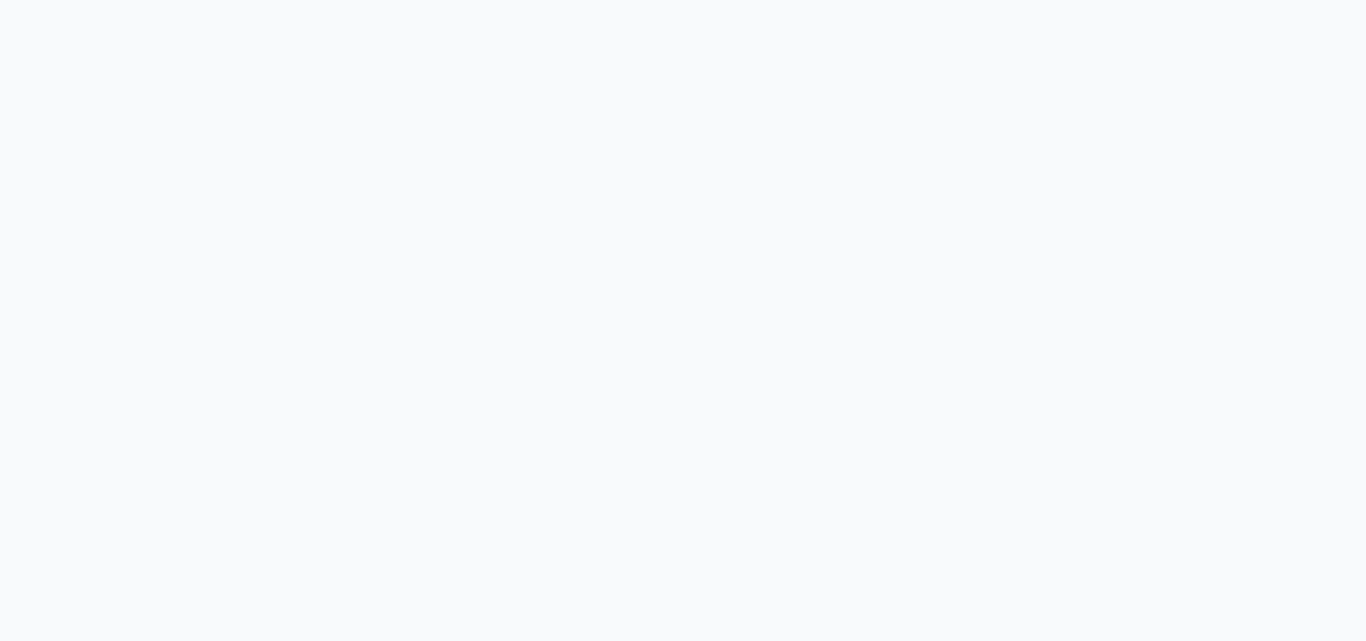 scroll, scrollTop: 0, scrollLeft: 0, axis: both 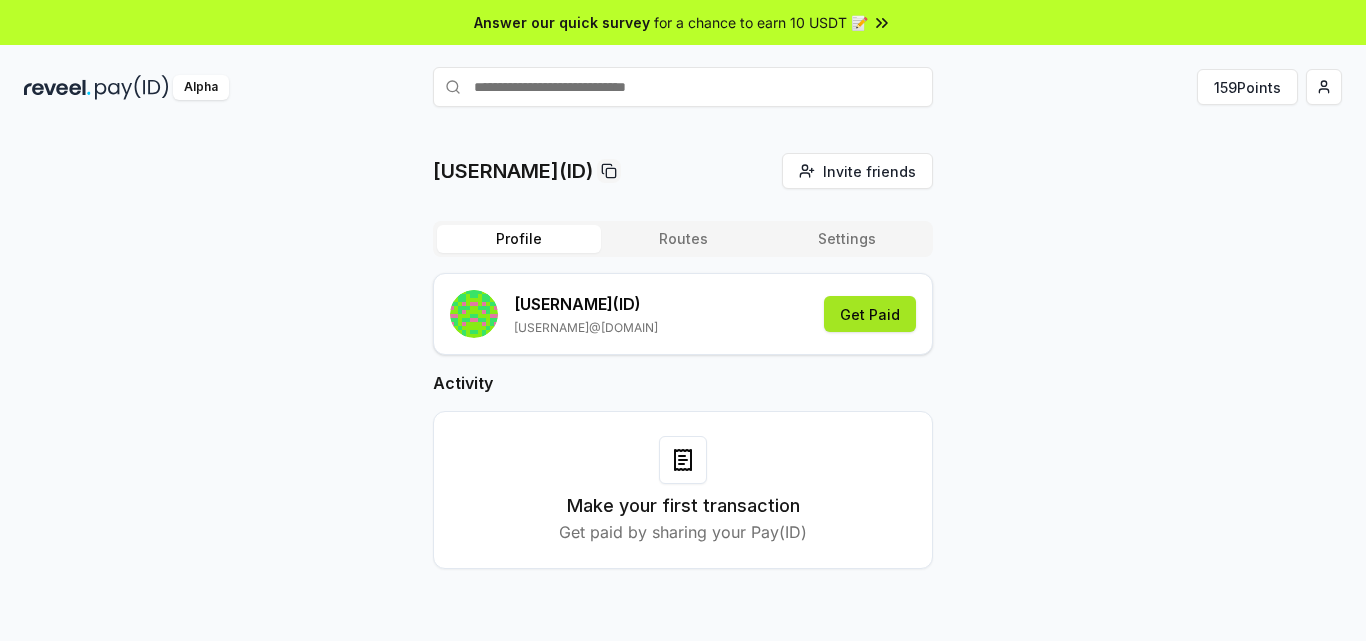 click on "Get Paid" at bounding box center (870, 314) 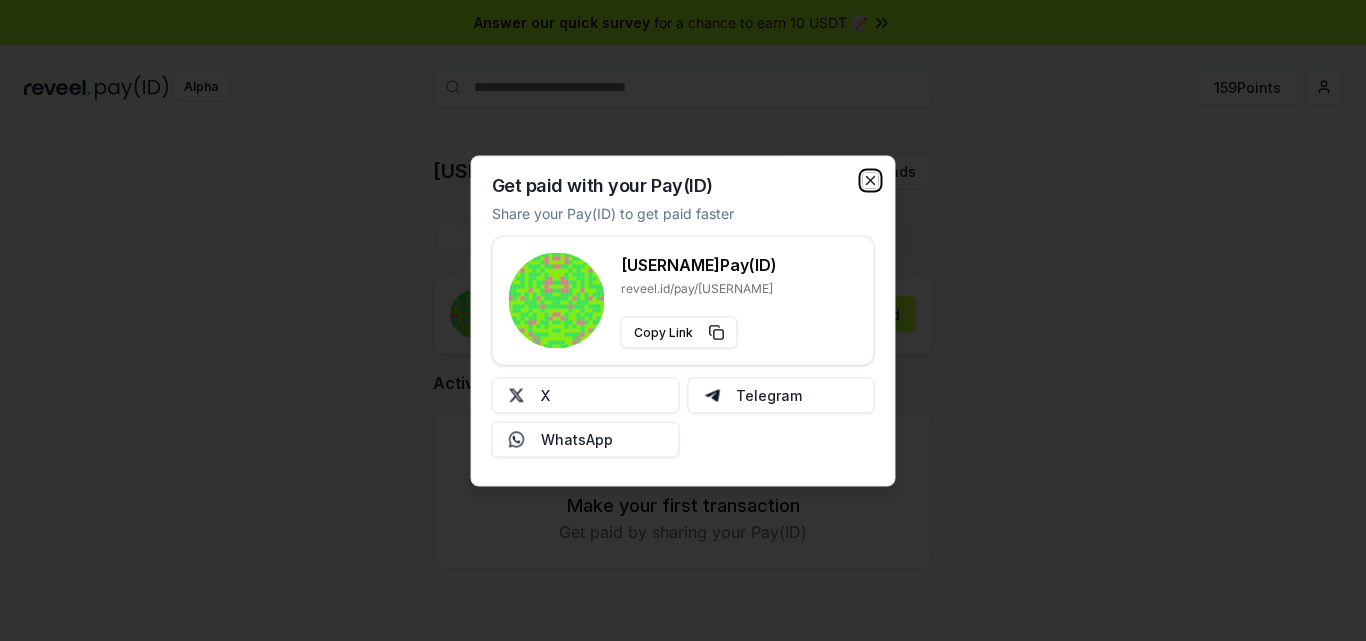 click 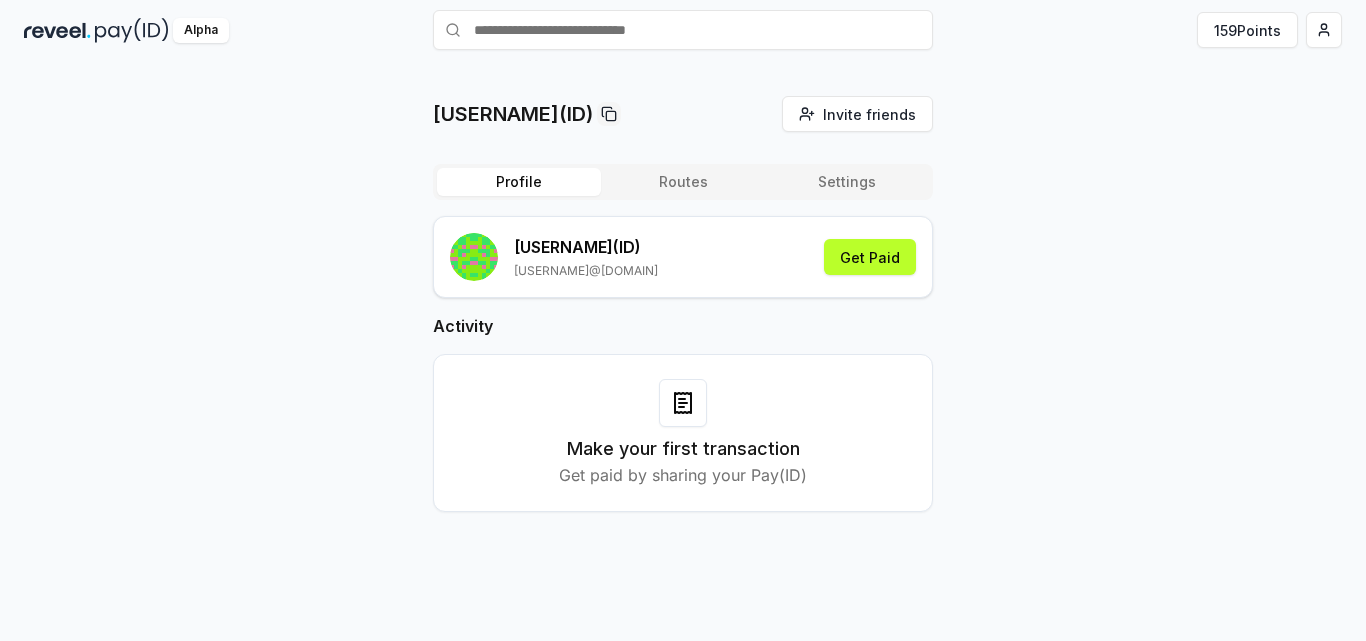 scroll, scrollTop: 0, scrollLeft: 0, axis: both 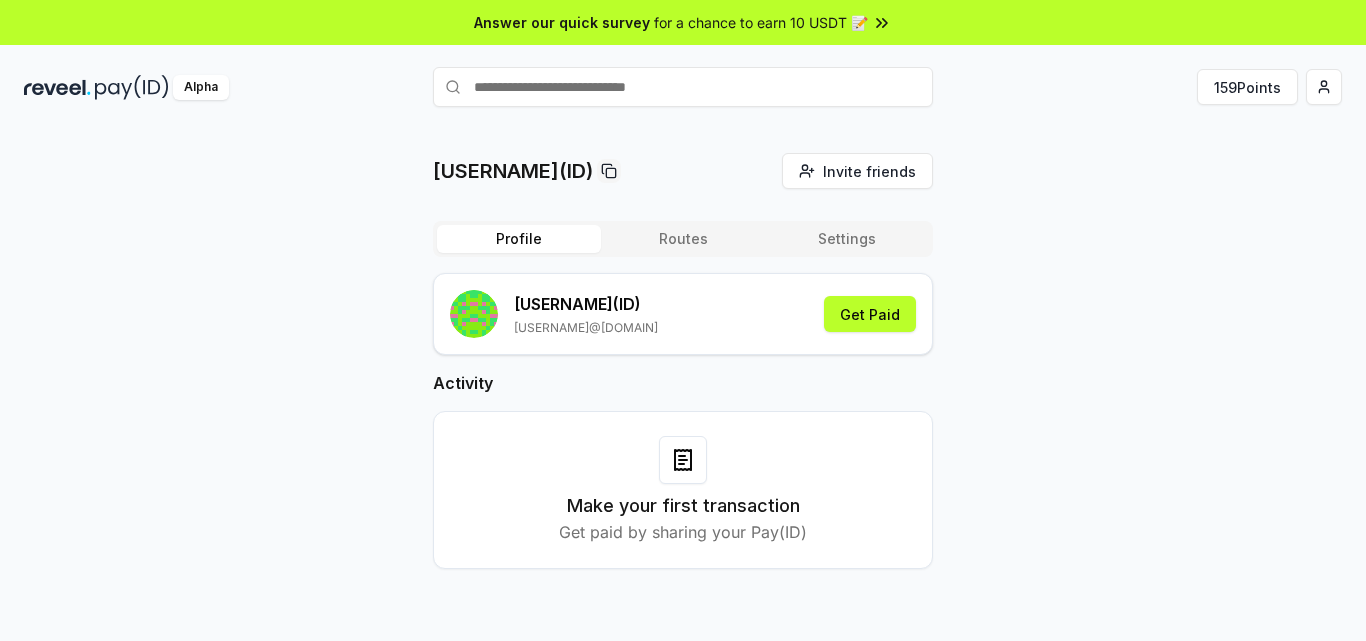 click on "Routes" at bounding box center [683, 239] 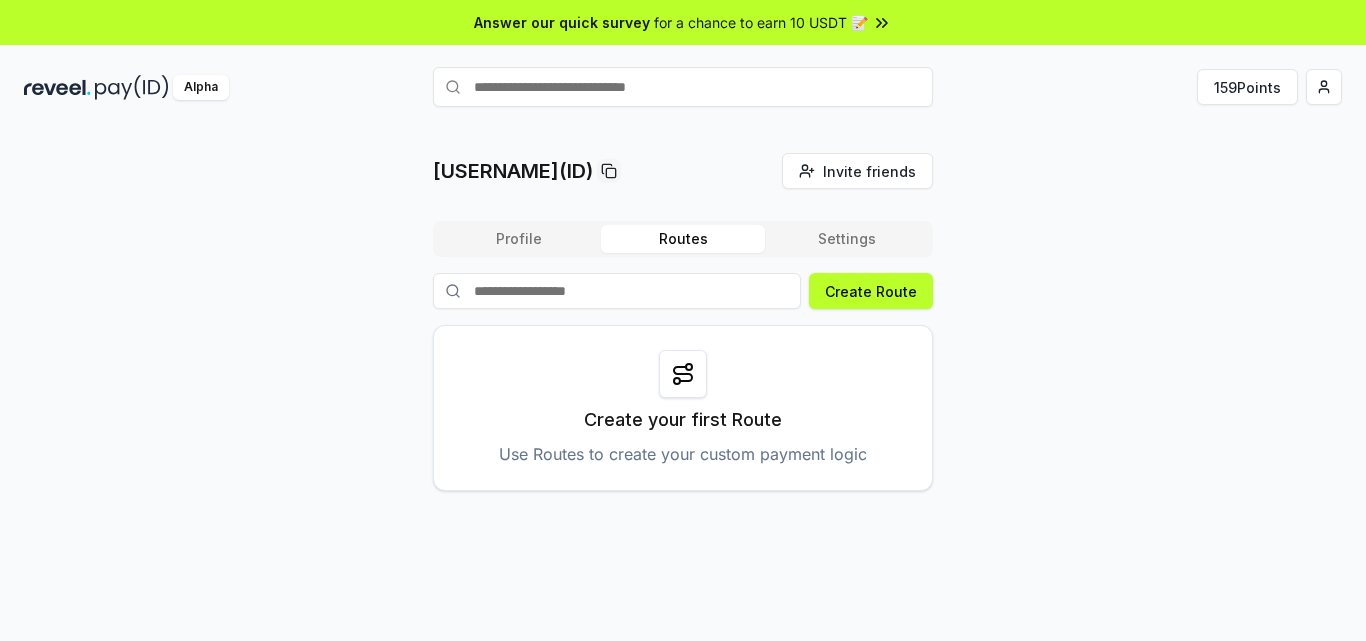 click on "Settings" at bounding box center [847, 239] 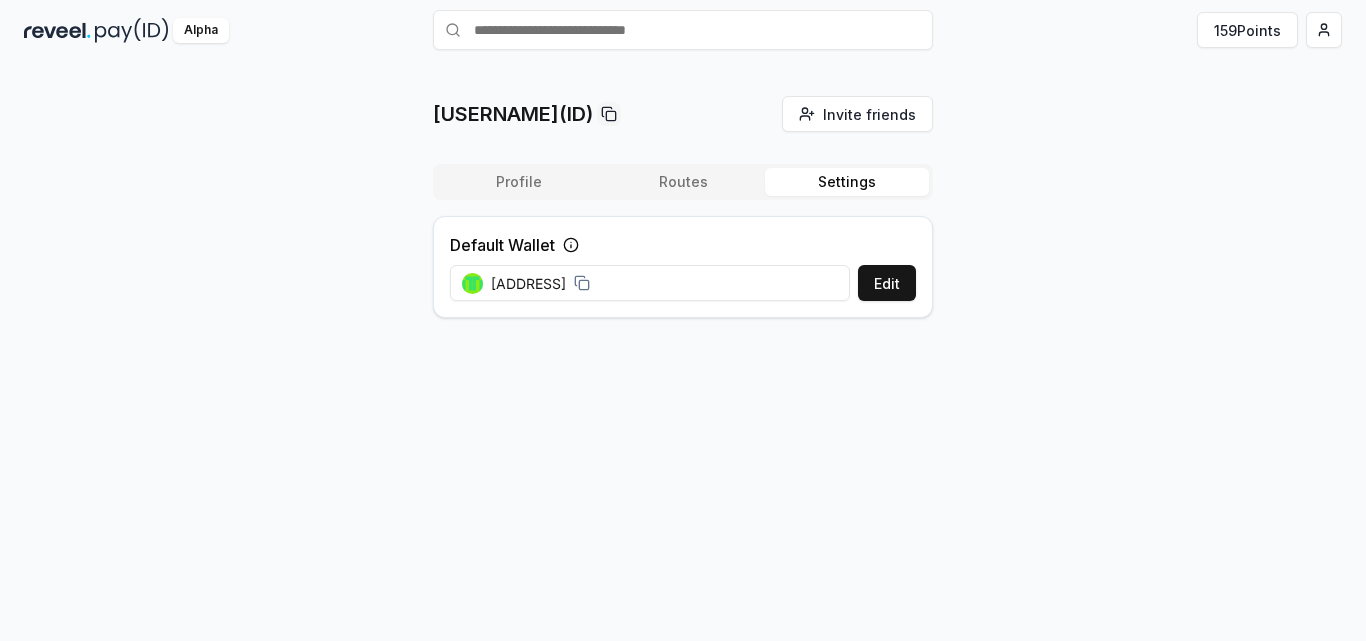 scroll, scrollTop: 0, scrollLeft: 0, axis: both 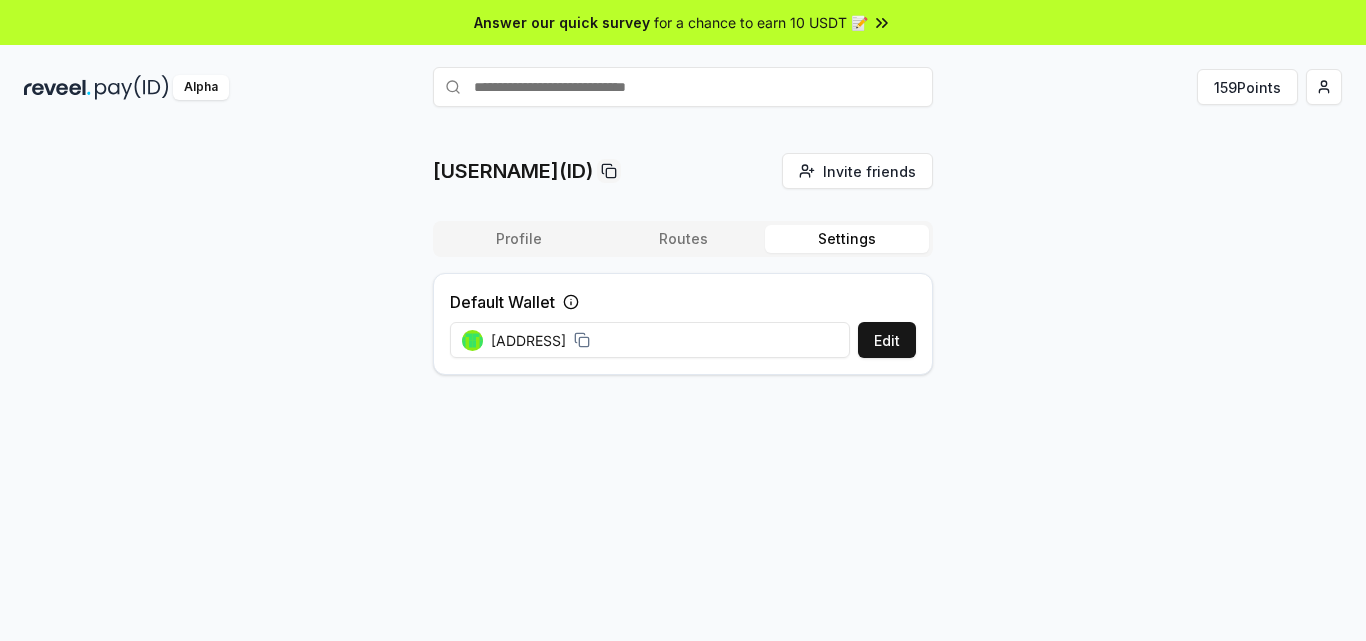 click on "Profile" at bounding box center (519, 239) 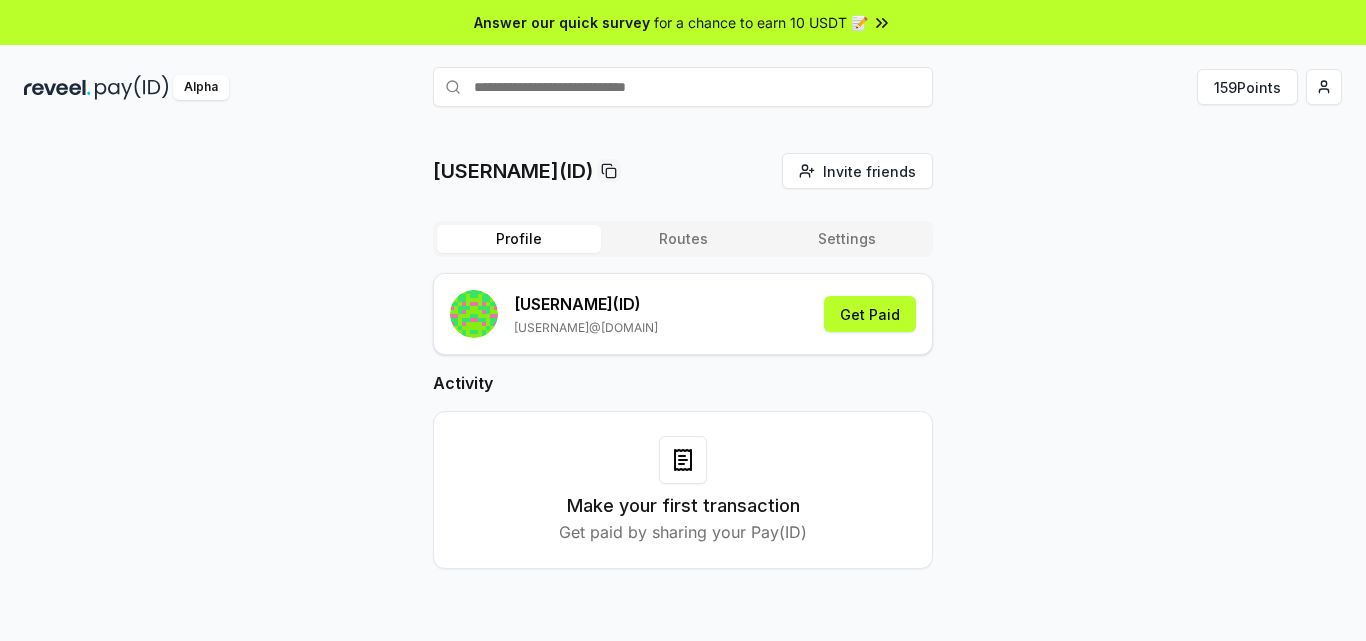 click at bounding box center (683, 87) 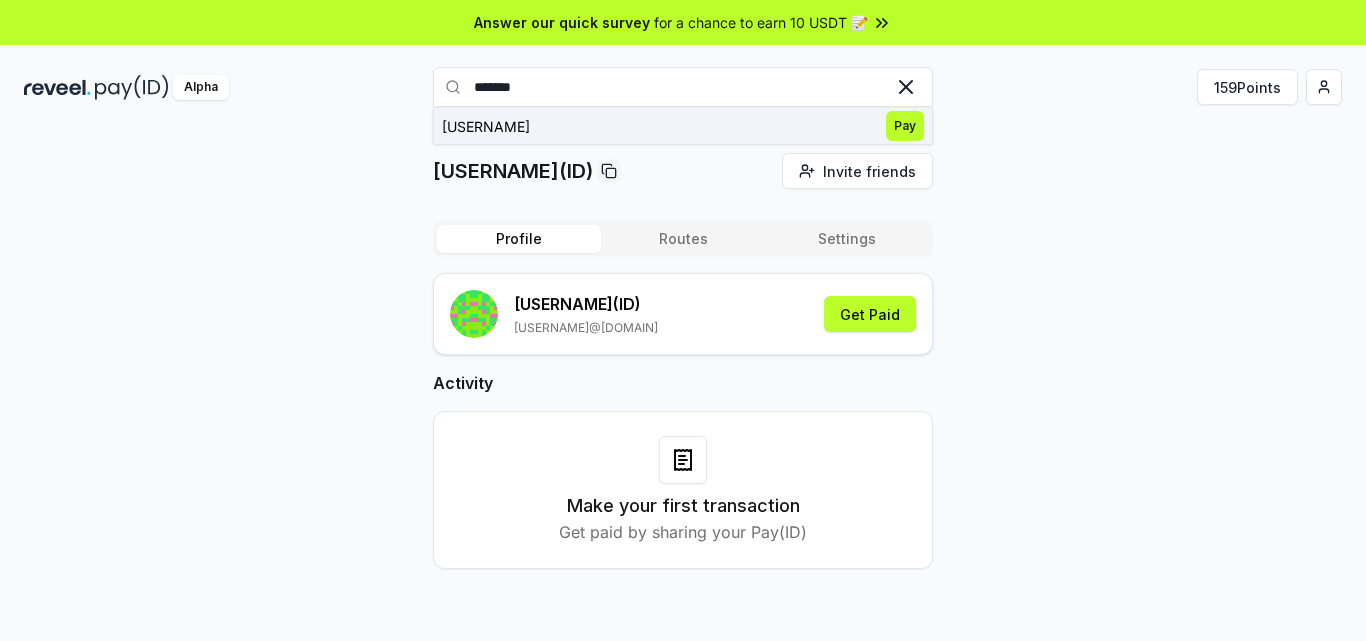 click on "sahedov Pay" at bounding box center [683, 126] 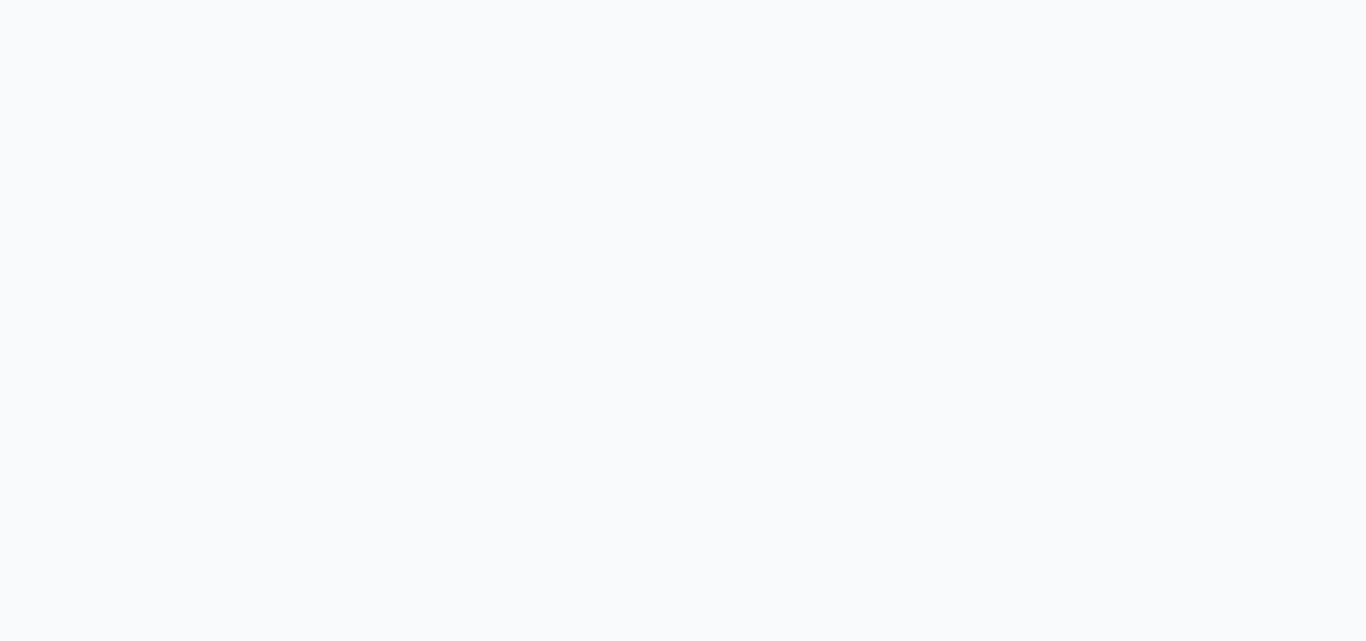 scroll, scrollTop: 0, scrollLeft: 0, axis: both 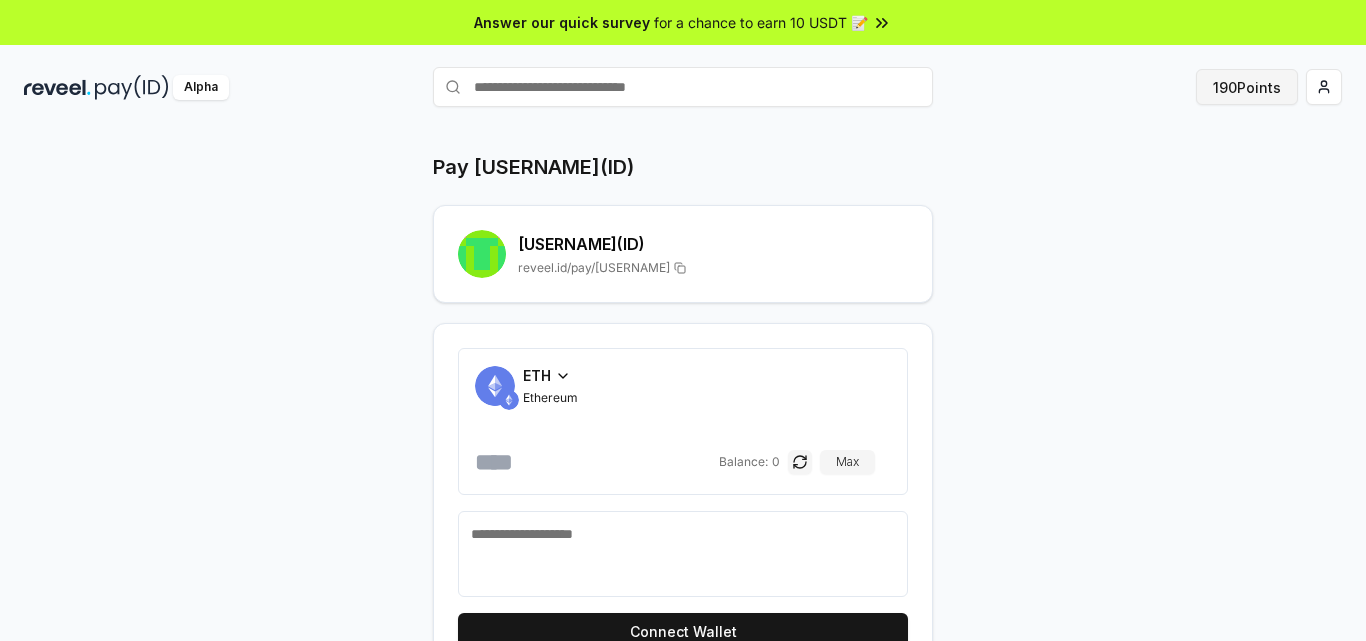 click on "190  Points" at bounding box center [1247, 87] 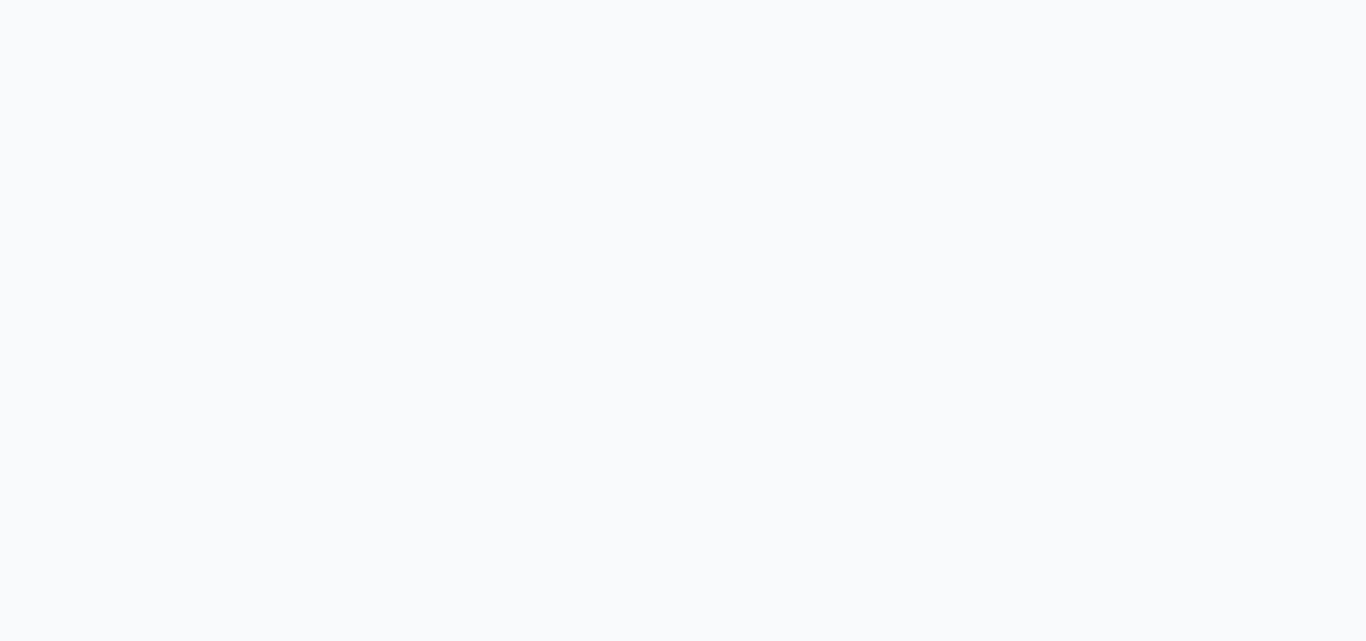 scroll, scrollTop: 0, scrollLeft: 0, axis: both 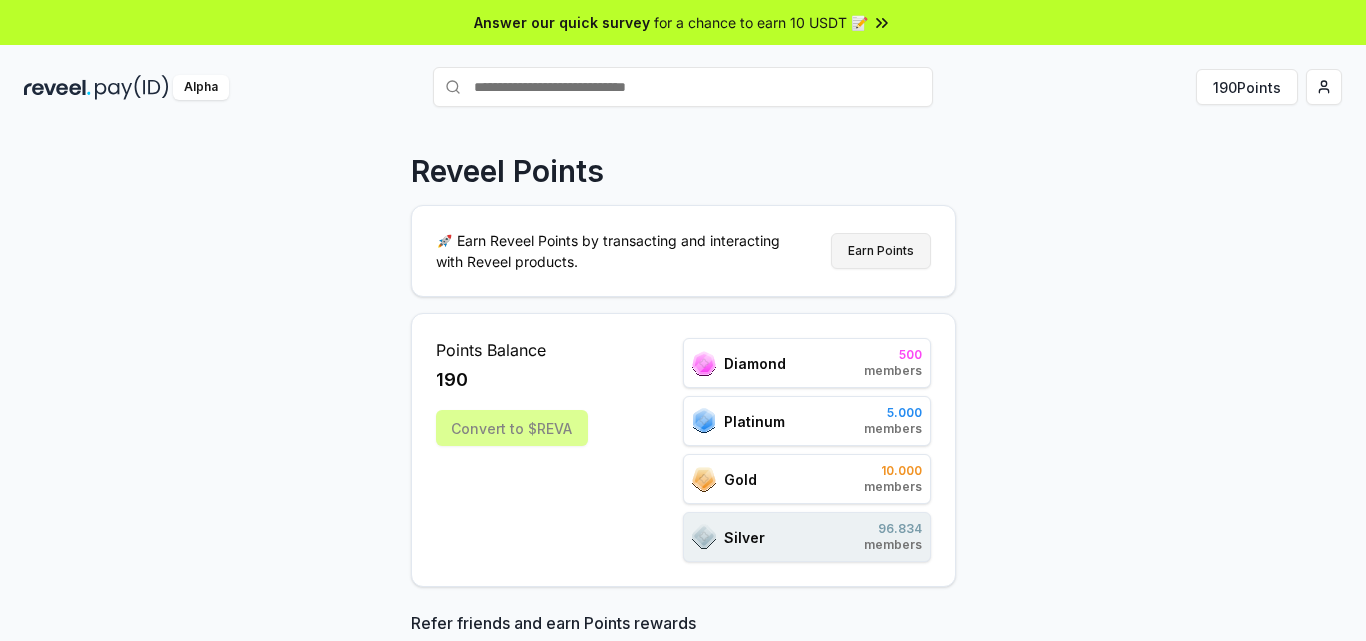 click on "Earn Points" at bounding box center (881, 251) 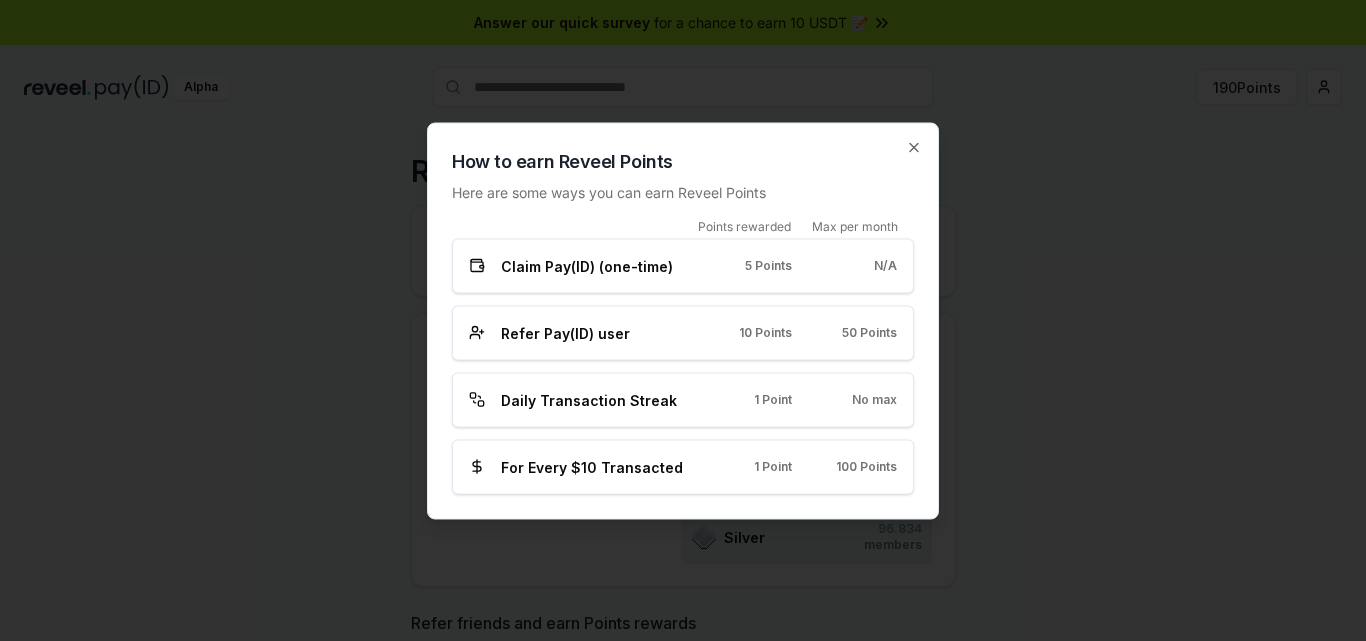 click on "How to earn Reveel Points Here are some ways you can earn Reveel Points Points rewarded Max per month Claim Pay(ID) (one-time) 5 Points N/A Refer Pay(ID) user 10 Points 50 Points Daily Transaction Streak 1 Point No max For Every $10 Transacted 1 Point 100 Points Close" at bounding box center [683, 320] 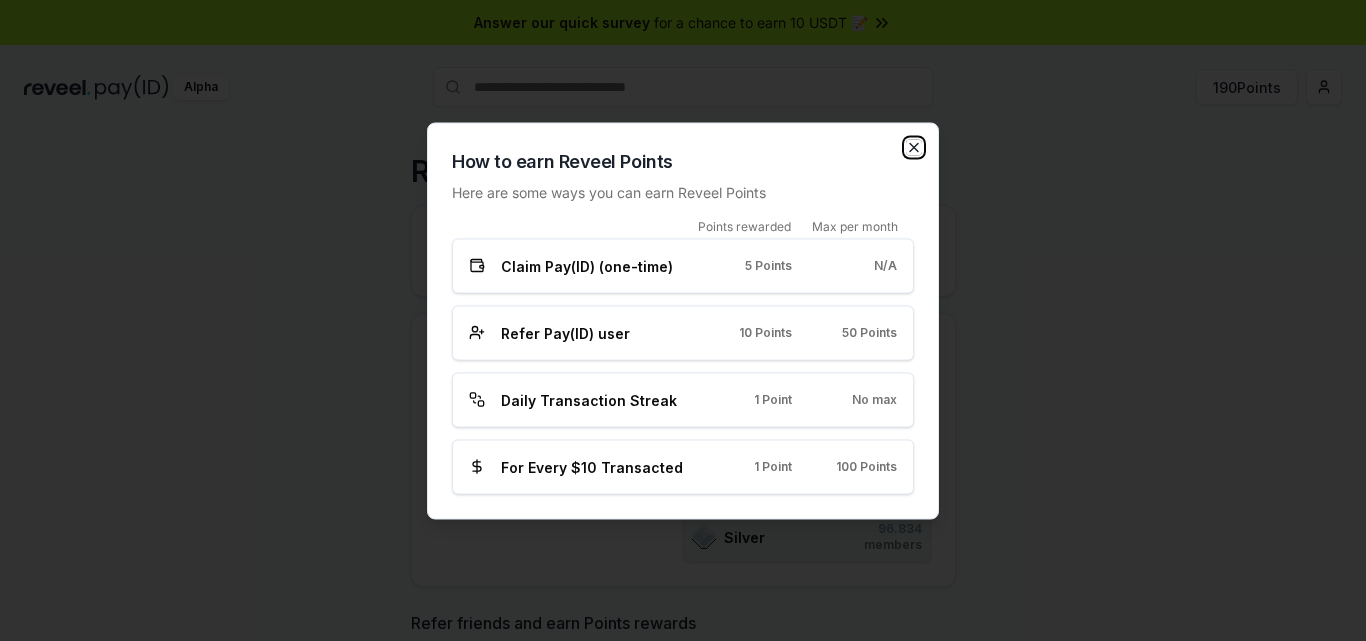 click 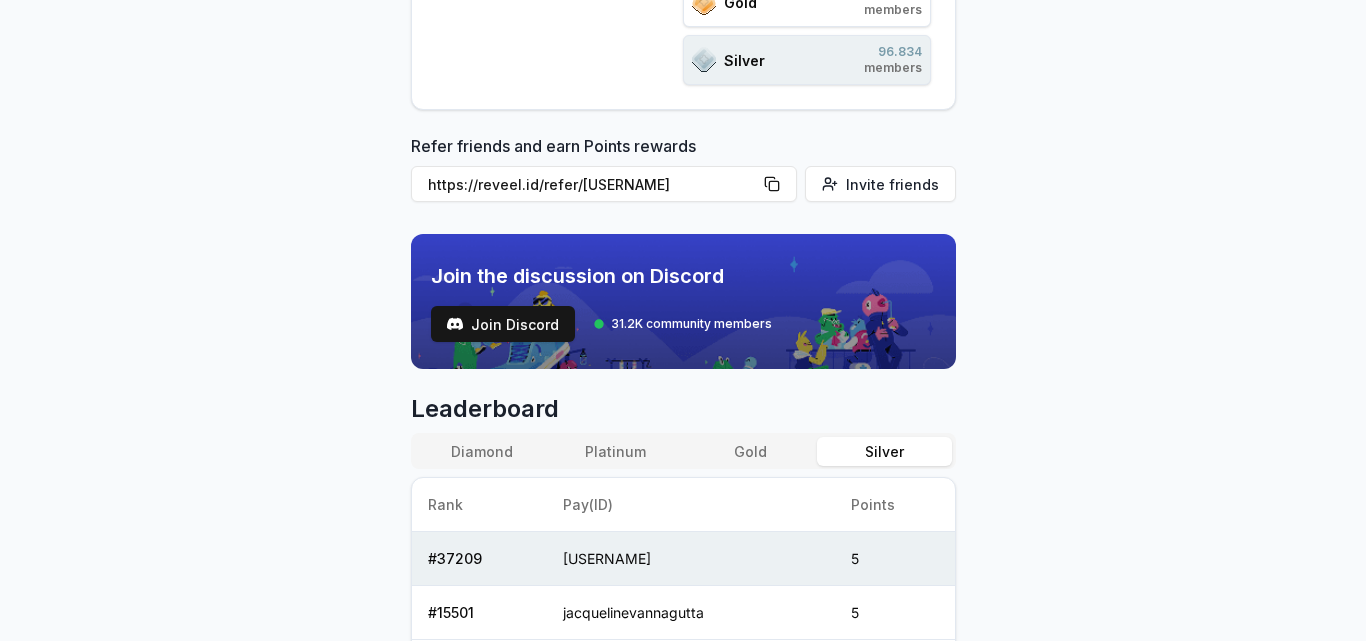scroll, scrollTop: 0, scrollLeft: 0, axis: both 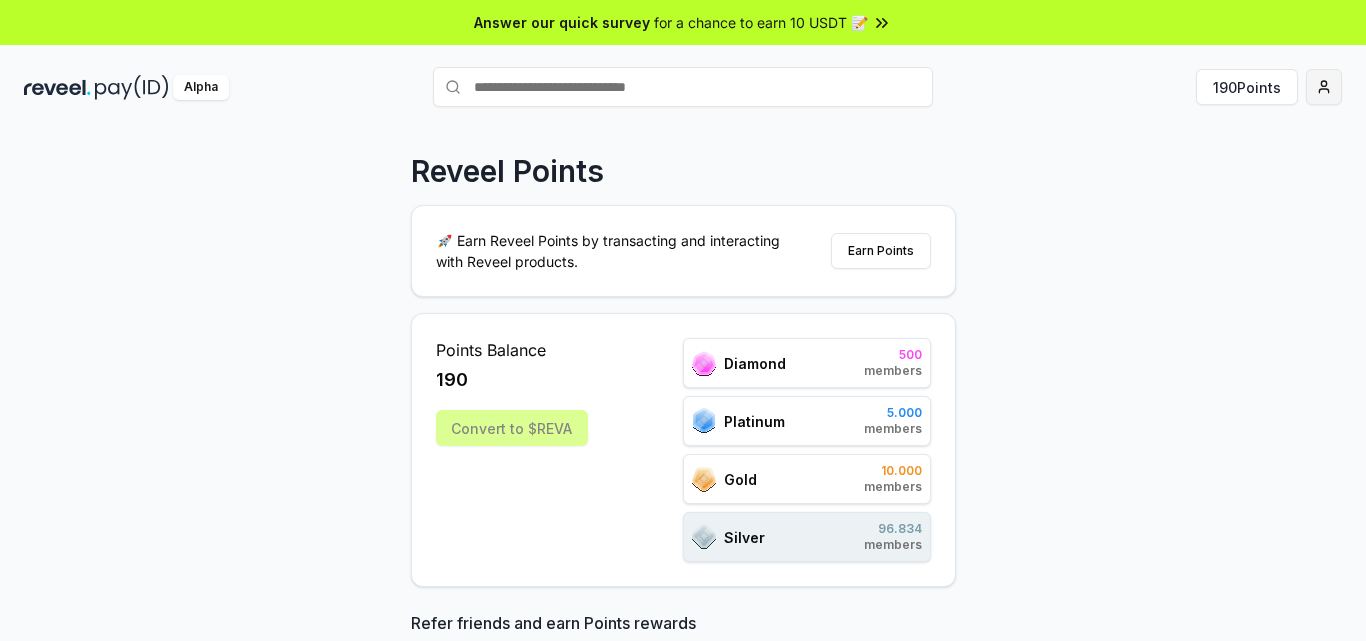 click on "Answer our quick survey for a chance to earn 10 USDT 📝 Alpha   190  Points Reveel Points  🚀 Earn Reveel Points by transacting and interacting with Reveel products. Earn Points Points Balance  190 Convert to $REVA Diamond 500 members Platinum 5.000 members Gold 10.000 members Silver 96.834 members Refer friends and earn Points rewards https://reveel.id/refer/sahedov Invite friends Join the discussion on Discord Join Discord     31.2K community members Leaderboard Diamond Platinum Gold Silver Rank Pay(ID) Points # 37209 sahedov 5 # 15501 jacquelinevannagutta 5 # 15502 apodacamacarthur 5 # 15503 penleyriecksiddharthasandy 5 # 15504 sabatino 5 # 15505 jolinekaseycarlota 5 # 15506 papasaxltomyermin 5 # 15507 charleegundamannomorina 5 # 15508 suttlelawlerrodd 5 # 15509 lv 5 # 15510 anshupastranadacosta 5 Previous 1 2 3 4 5 More pages 9684 Next" at bounding box center (683, 320) 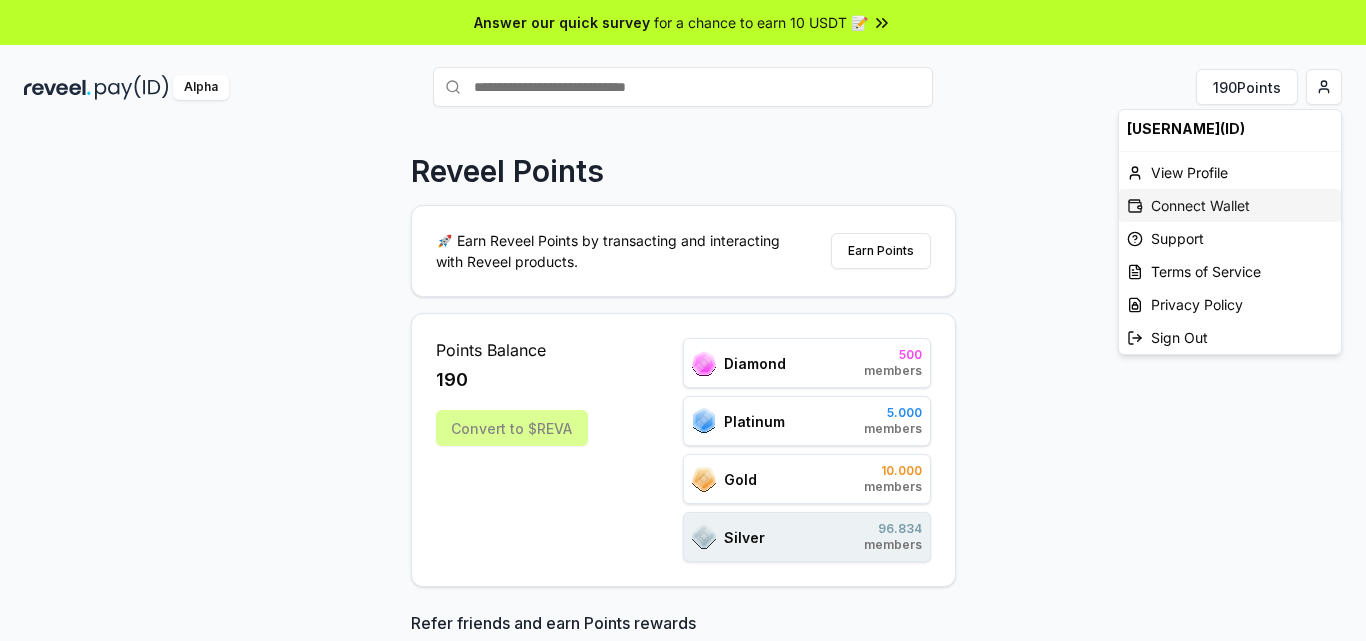 click on "Connect Wallet" at bounding box center [1230, 205] 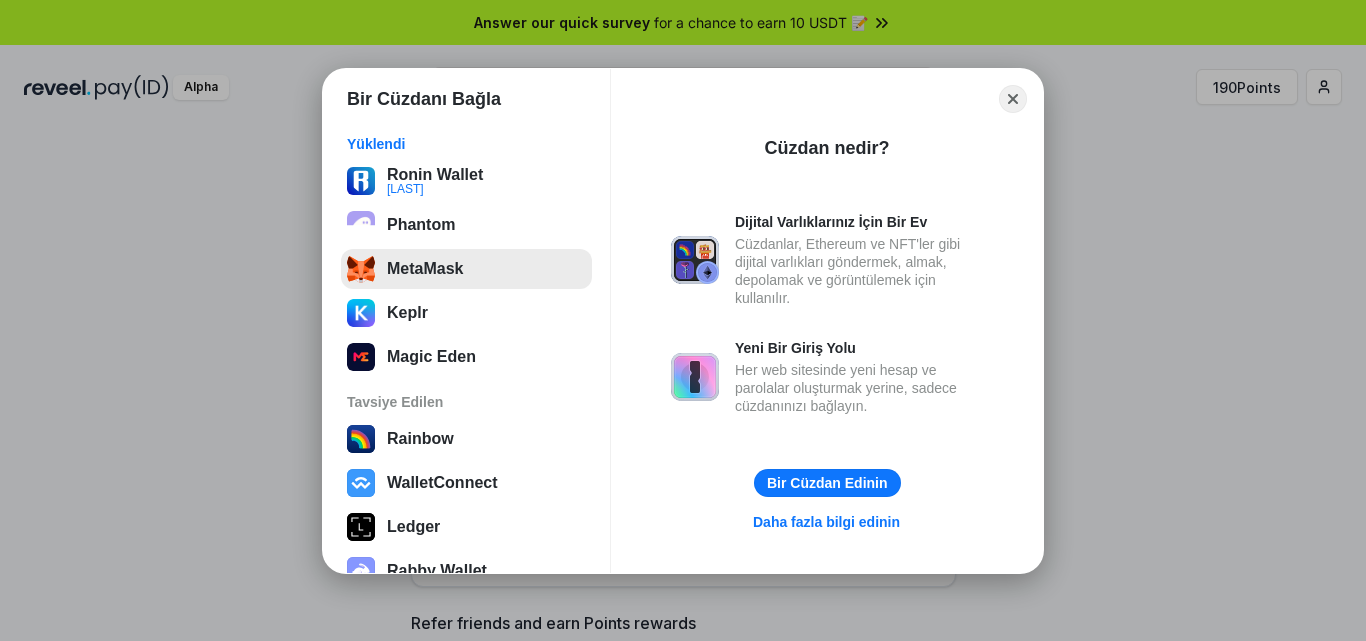 click on "MetaMask" at bounding box center (466, 269) 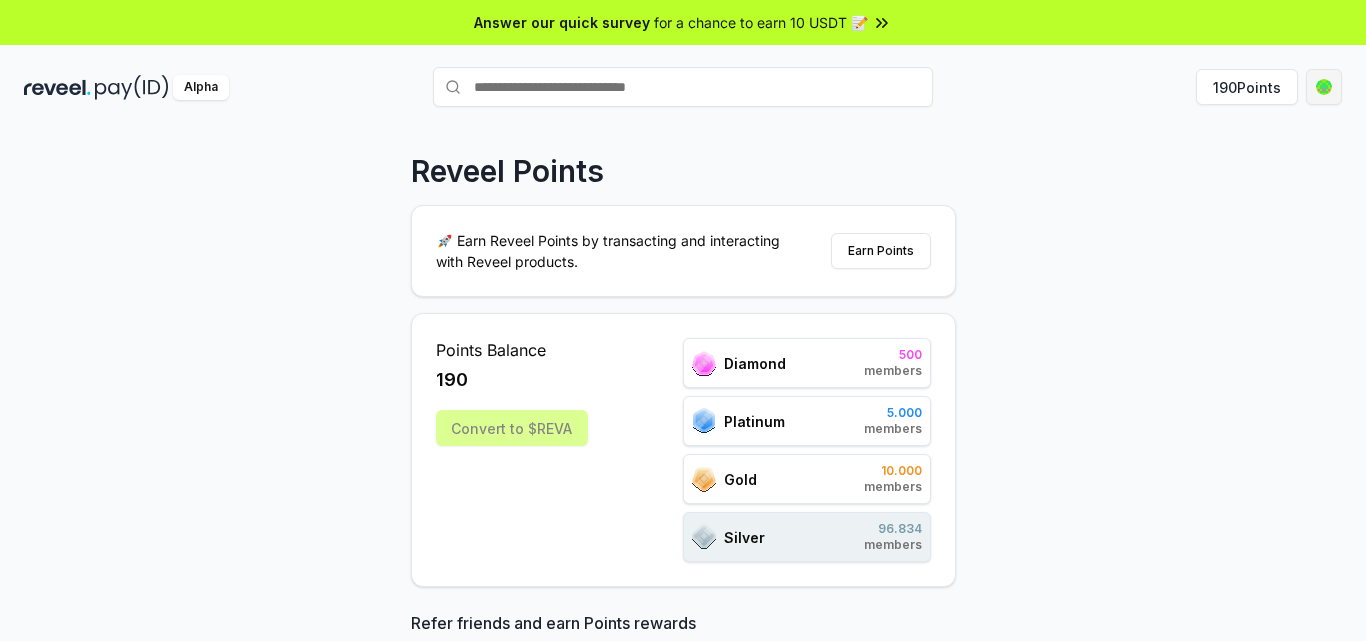 click on "Answer our quick survey for a chance to earn 10 USDT 📝 Alpha   190  Points Reveel Points  🚀 Earn Reveel Points by transacting and interacting with Reveel products. Earn Points Points Balance  190 Convert to $REVA Diamond 500 members Platinum 5.000 members Gold 10.000 members Silver 96.834 members Refer friends and earn Points rewards https://reveel.id/refer/sahedov Invite friends Join the discussion on Discord Join Discord     31.2K community members Leaderboard Diamond Platinum Gold Silver Rank Pay(ID) Points # 37209 sahedov 5 # 15501 jacquelinevannagutta 5 # 15502 apodacamacarthur 5 # 15503 penleyriecksiddharthasandy 5 # 15504 sabatino 5 # 15505 jolinekaseycarlota 5 # 15506 papasaxltomyermin 5 # 15507 charleegundamannomorina 5 # 15508 suttlelawlerrodd 5 # 15509 lv 5 # 15510 anshupastranadacosta 5 Previous 1 2 3 4 5 More pages 9684 Next" at bounding box center [683, 320] 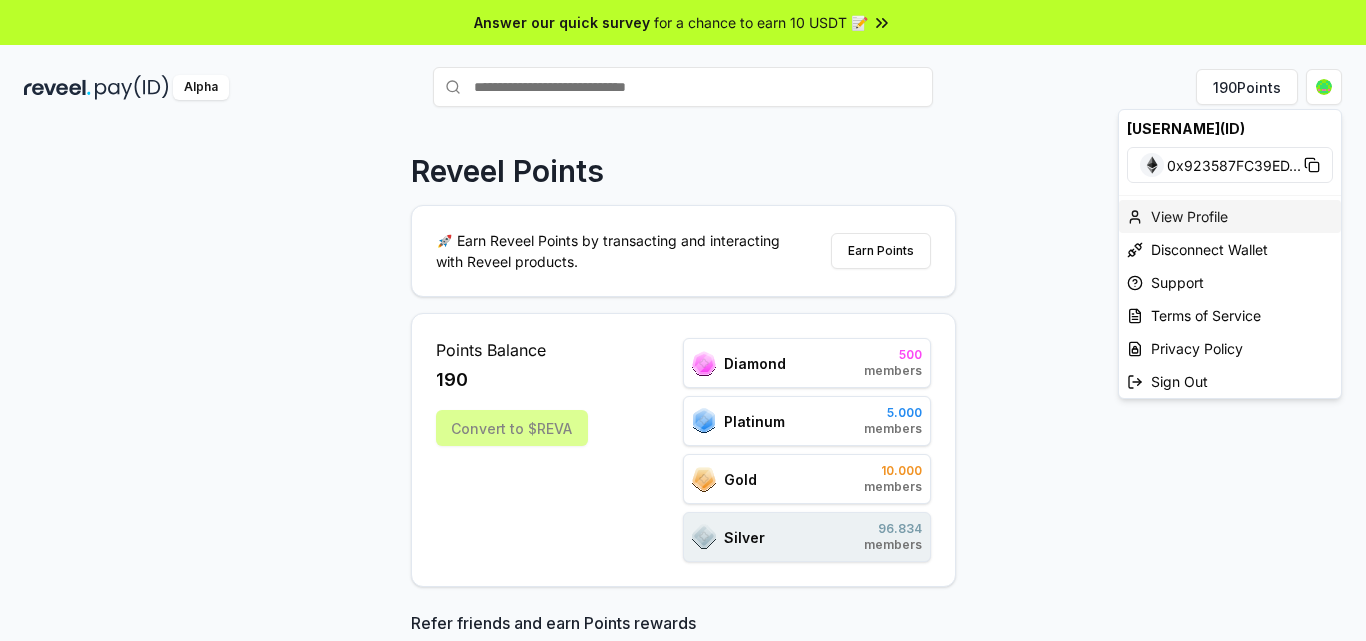 click on "View Profile" at bounding box center (1230, 216) 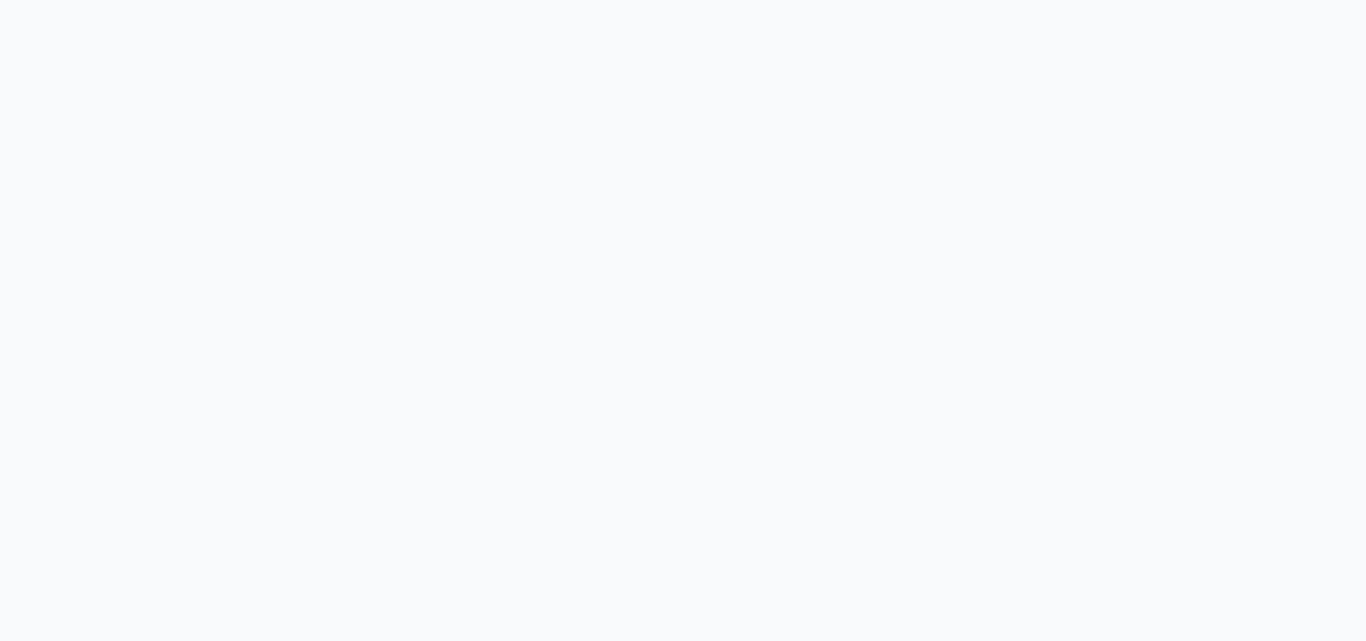 scroll, scrollTop: 0, scrollLeft: 0, axis: both 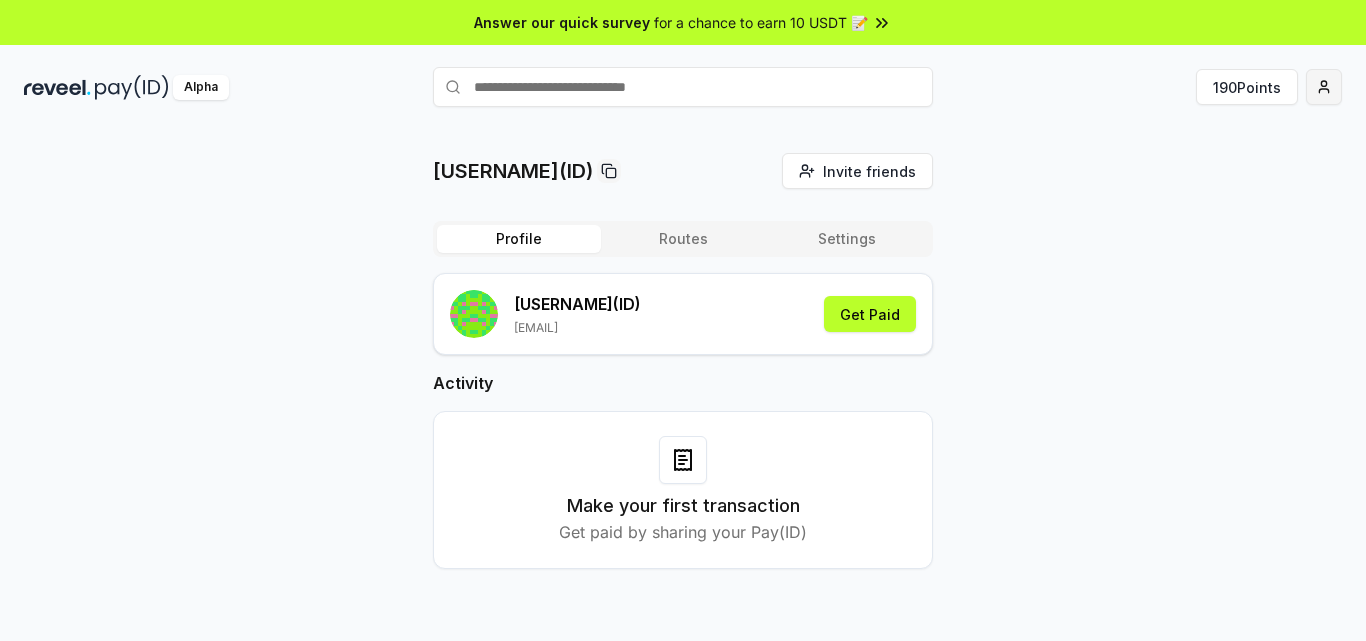 click on "Answer our quick survey for a chance to earn 10 USDT 📝 Alpha 190 Points [USERNAME](ID) Invite friends Invite Profile Routes Settings [USERNAME] (ID) [EMAIL] Get Paid Activity Make your first transaction Get paid by sharing your Pay(ID)" at bounding box center (683, 320) 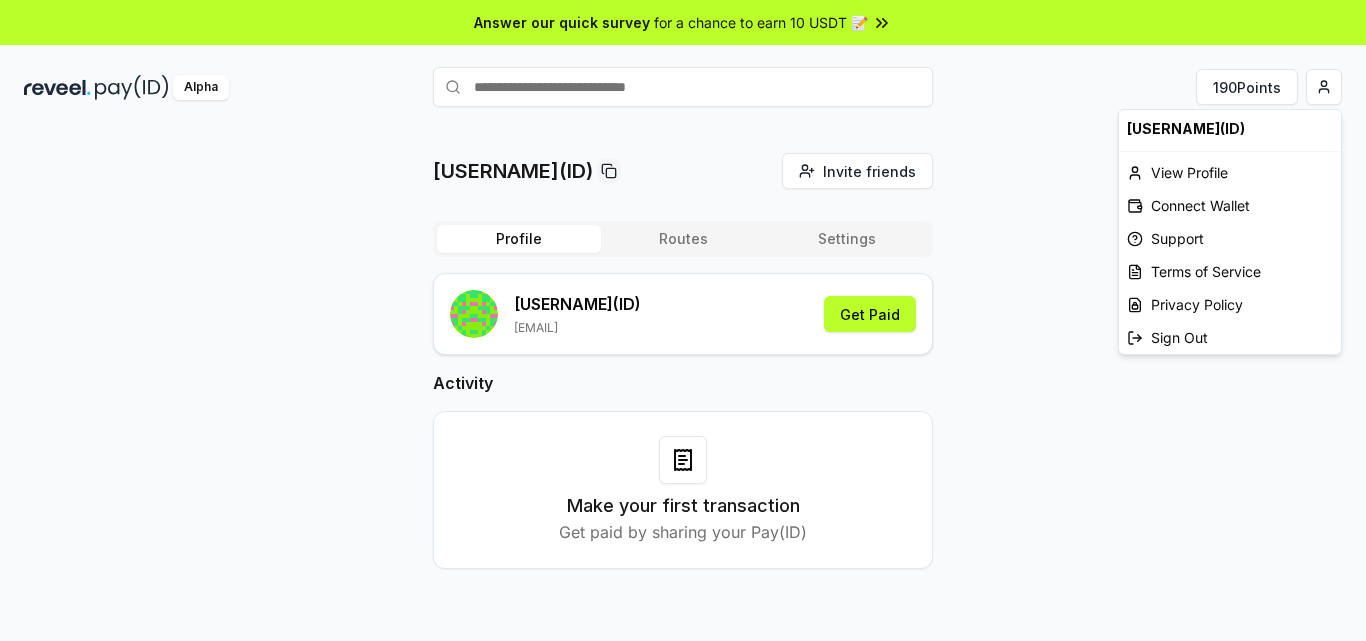 click on "Answer our quick survey for a chance to earn 10 USDT 📝 Alpha 190 Points [USERNAME](ID) Invite friends Invite Profile Routes Settings [USERNAME] (ID) [EMAIL] Get Paid Activity Make your first transaction Get paid by sharing your Pay(ID) [USERNAME](ID) View Profile Connect Wallet Support Terms of Service Privacy Policy Sign Out" at bounding box center [683, 320] 